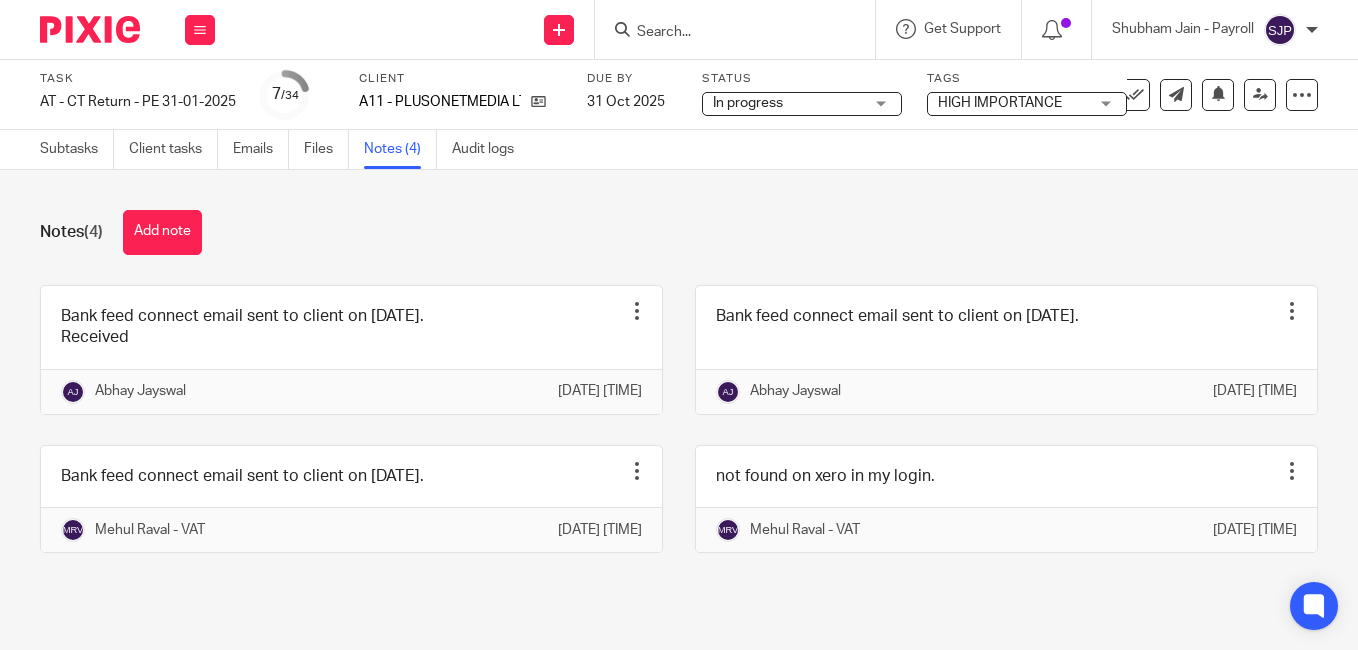 scroll, scrollTop: 0, scrollLeft: 0, axis: both 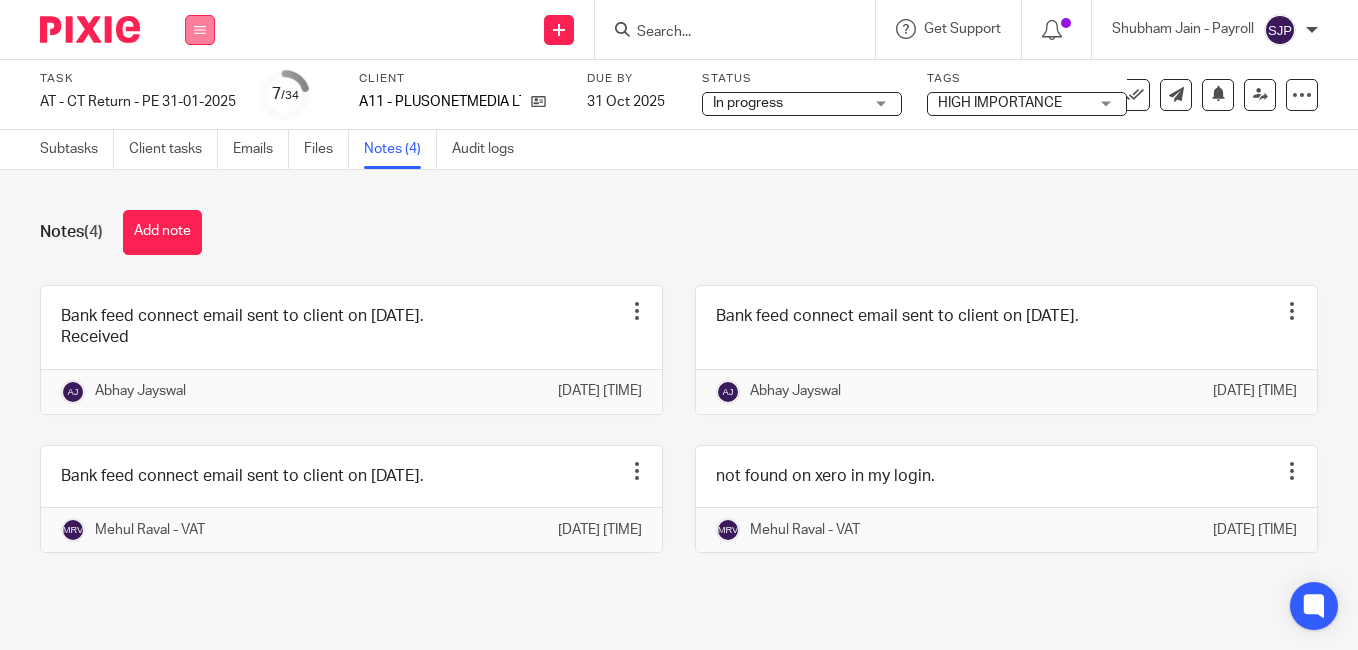 click at bounding box center [200, 30] 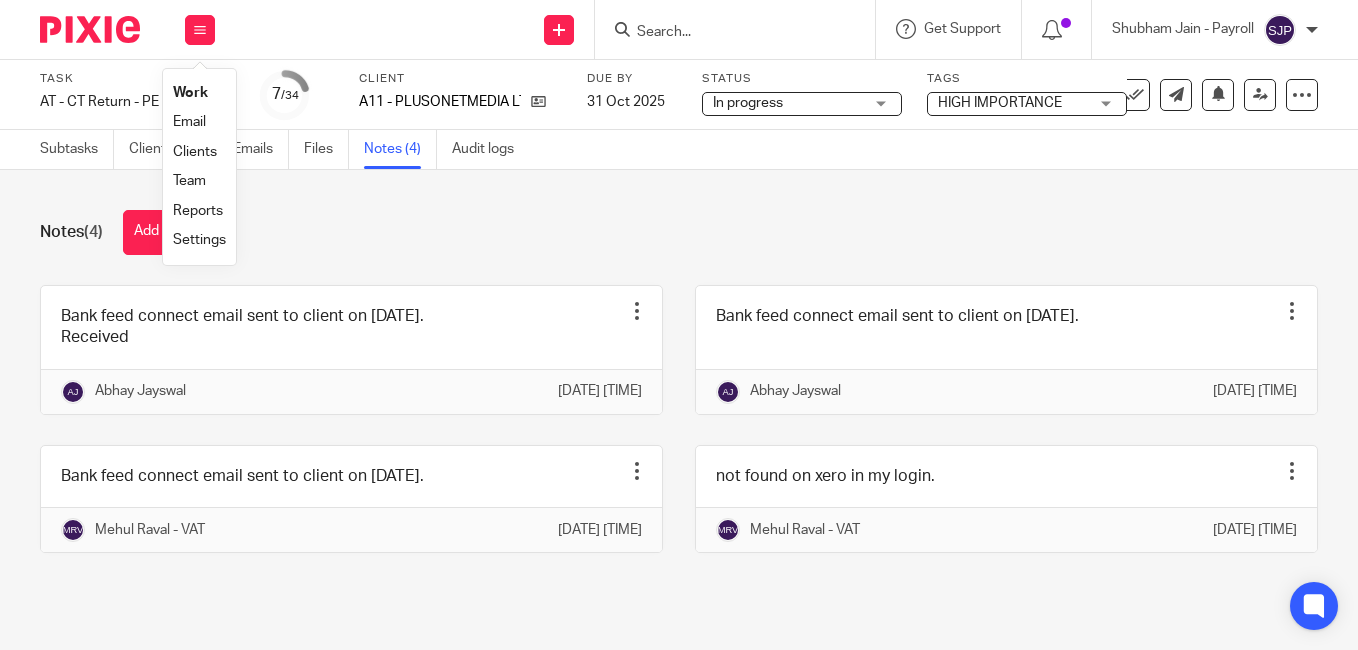 drag, startPoint x: 193, startPoint y: 180, endPoint x: 217, endPoint y: 49, distance: 133.18033 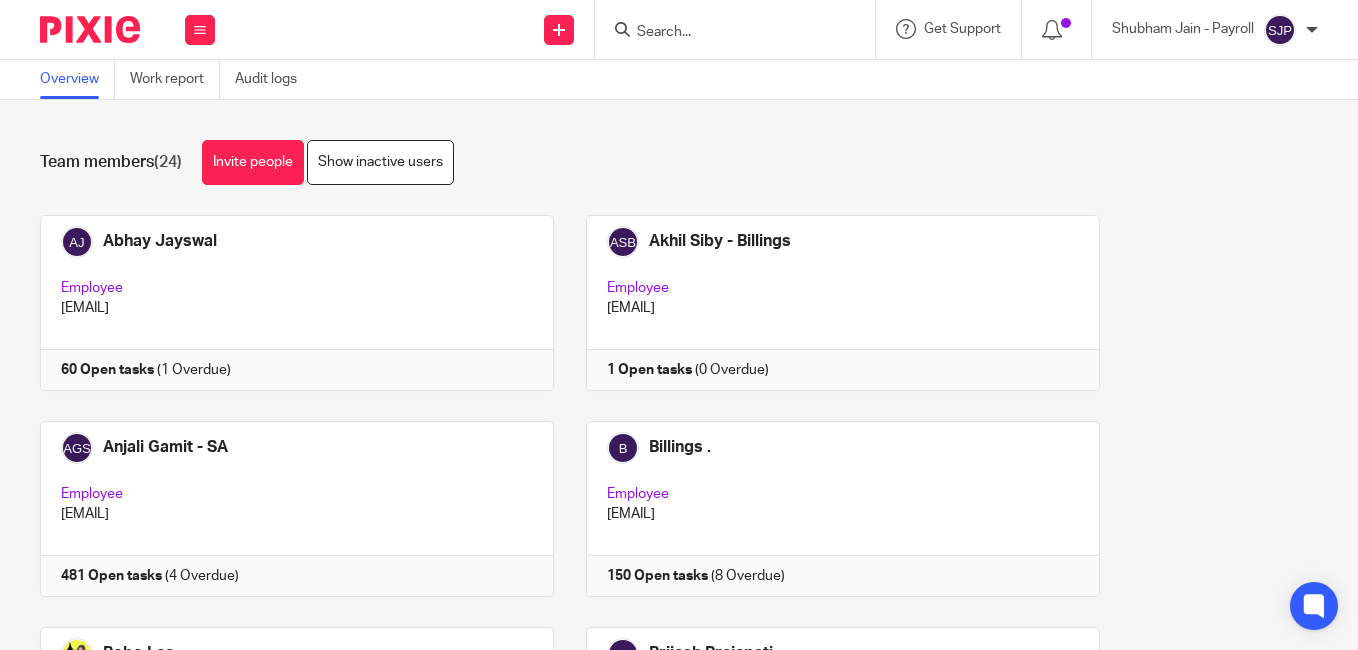 scroll, scrollTop: 0, scrollLeft: 0, axis: both 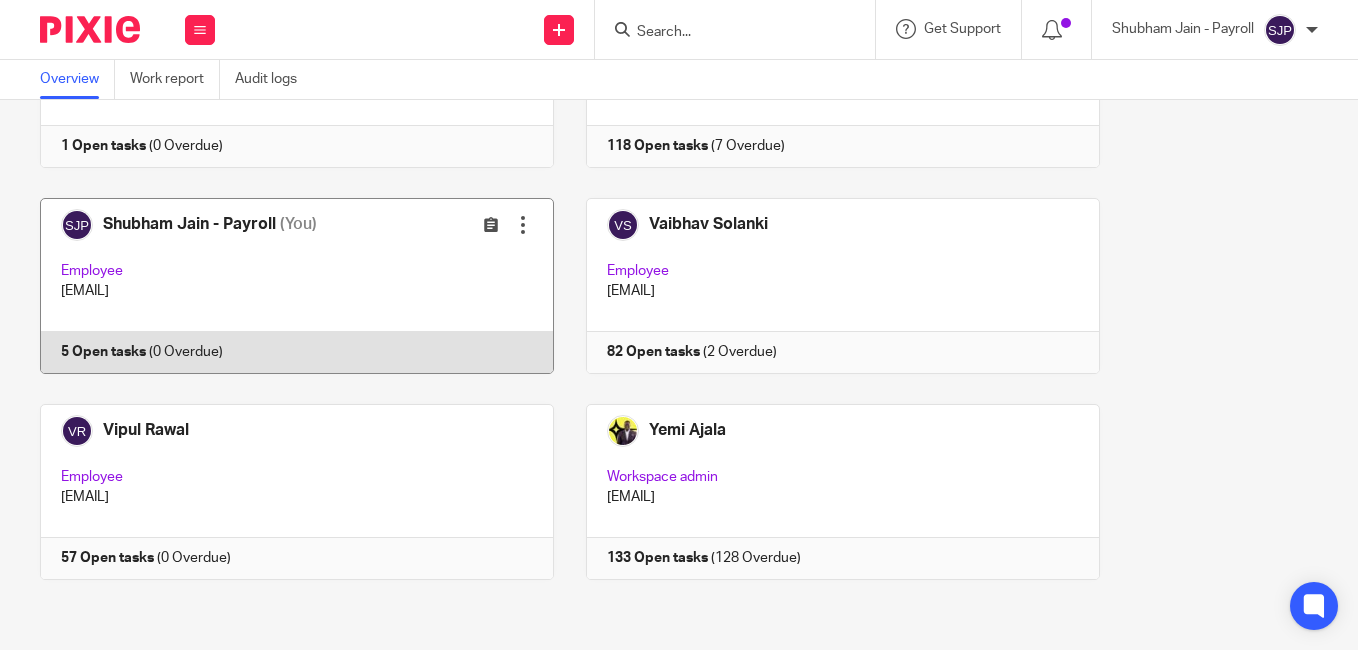 click at bounding box center (282, 286) 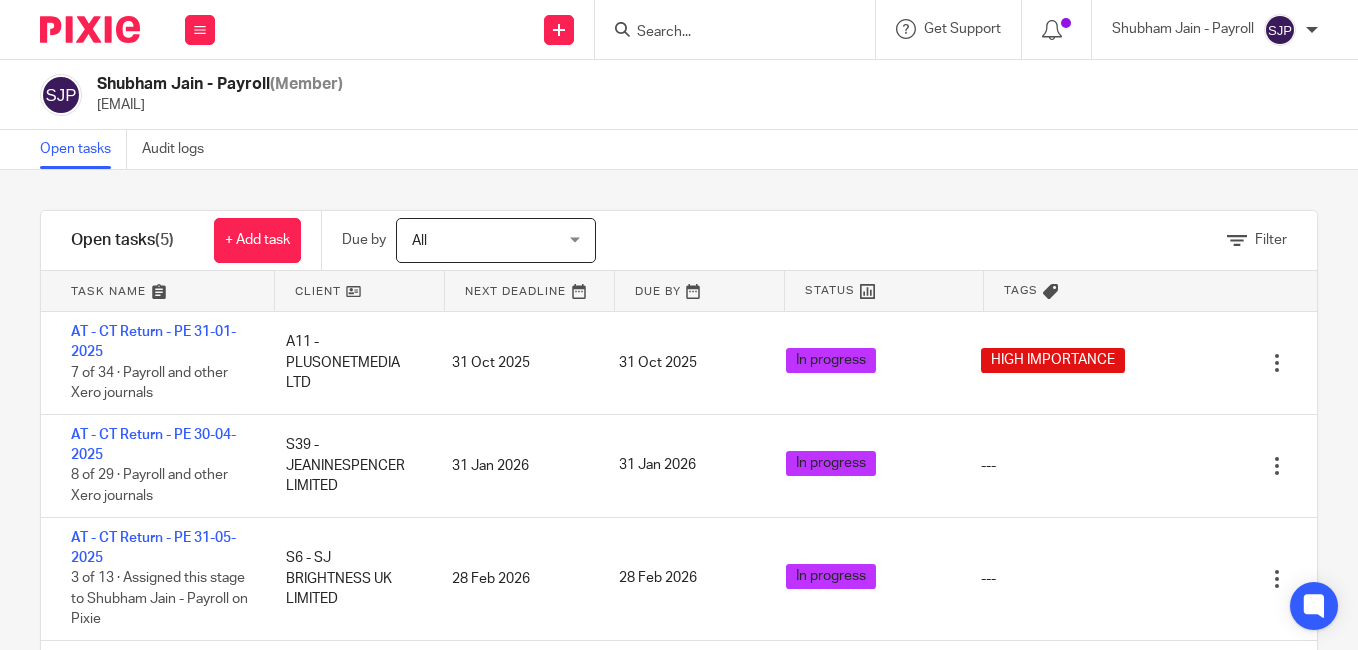 scroll, scrollTop: 0, scrollLeft: 0, axis: both 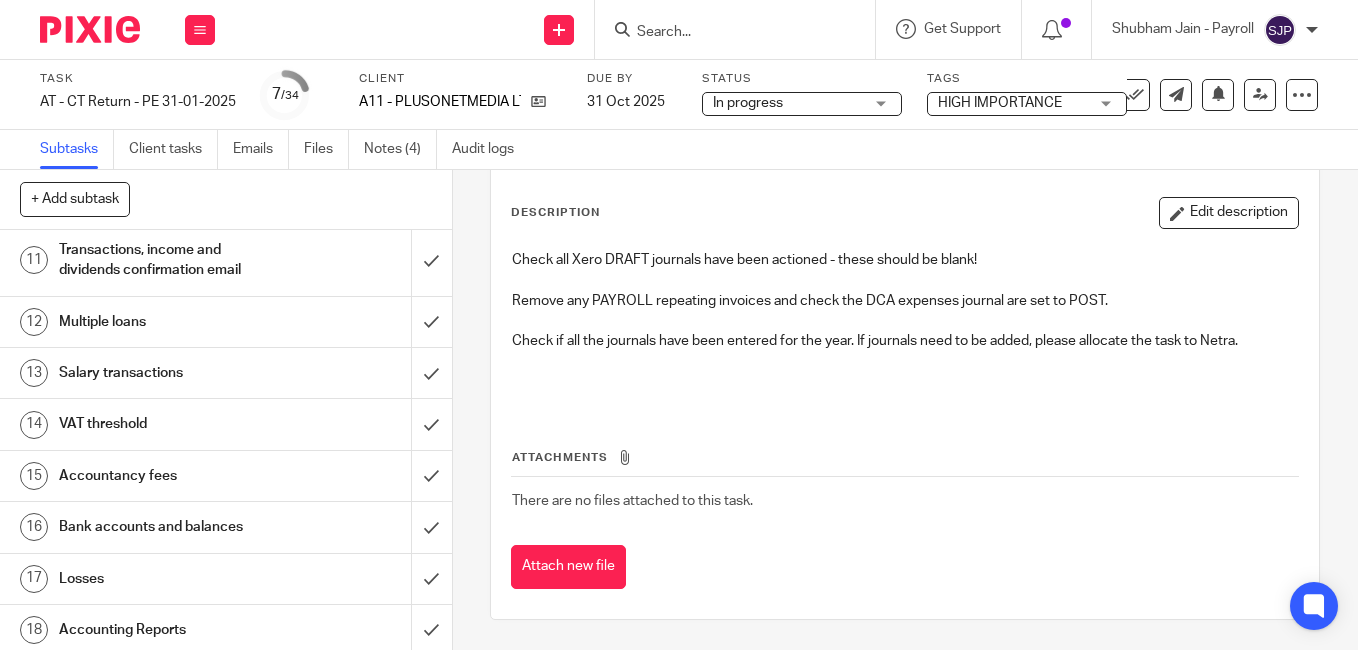 click on "Salary transactions" at bounding box center (225, 373) 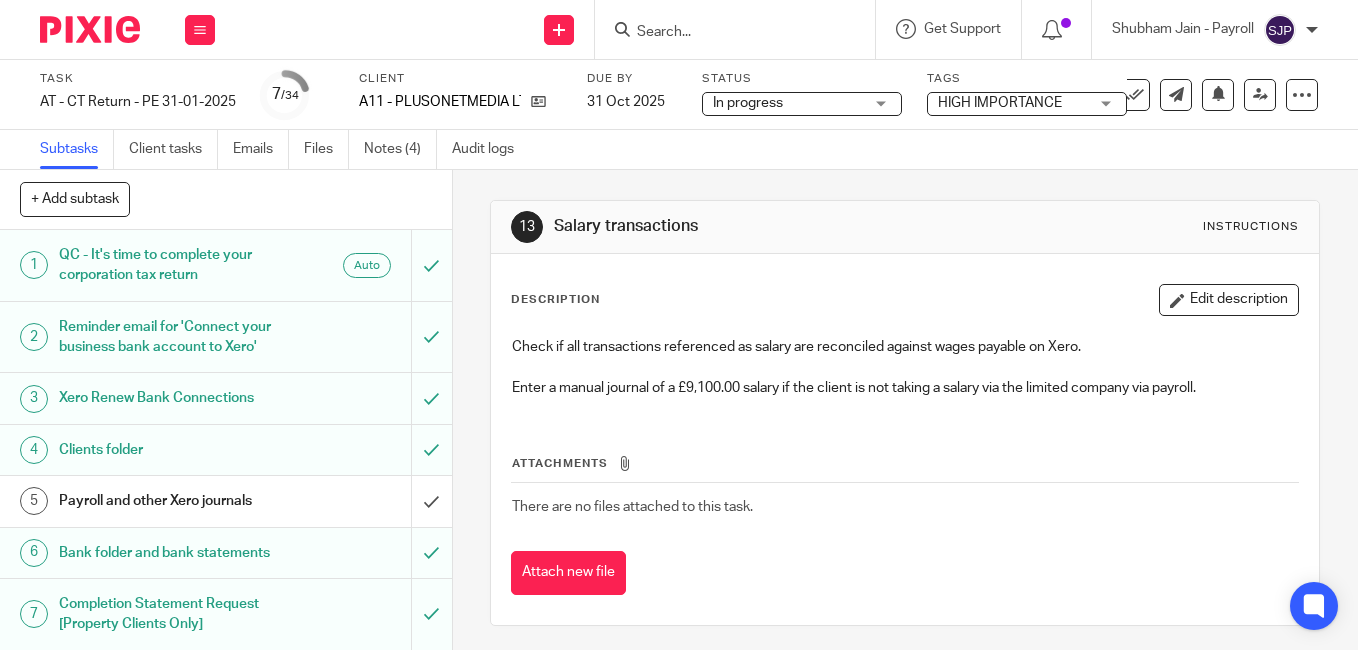 scroll, scrollTop: 0, scrollLeft: 0, axis: both 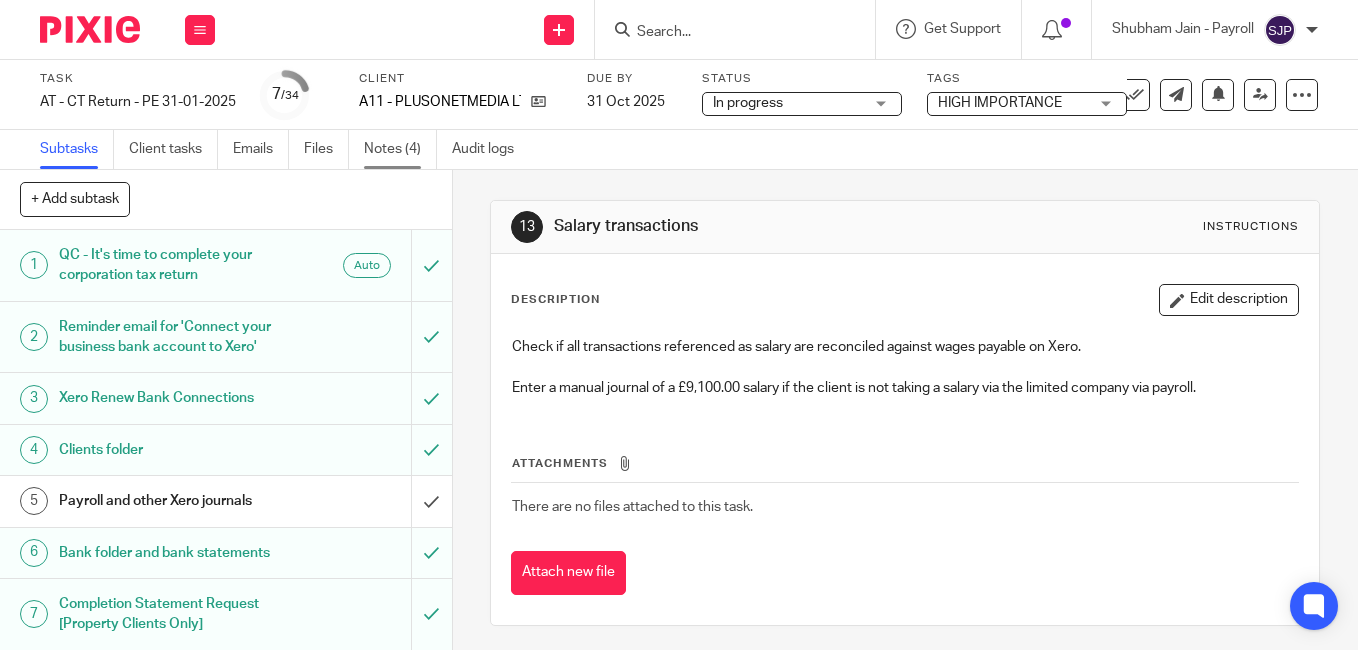 click on "Notes (4)" at bounding box center (400, 149) 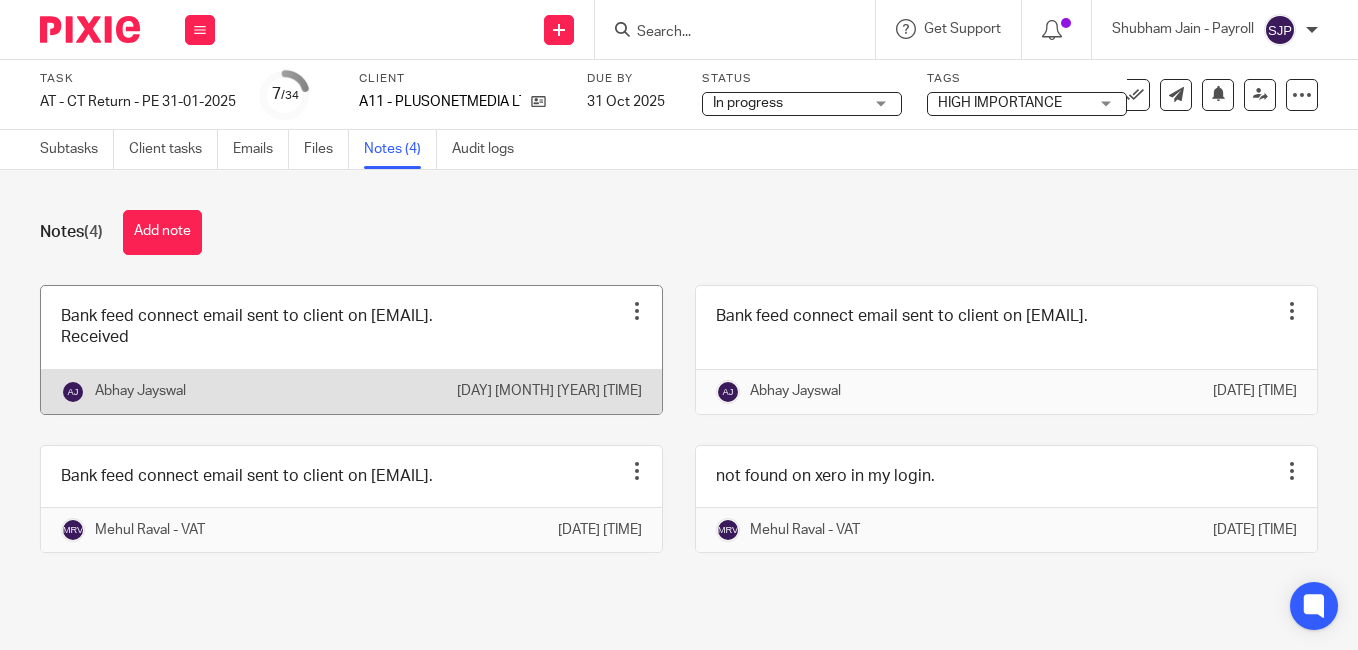 scroll, scrollTop: 0, scrollLeft: 0, axis: both 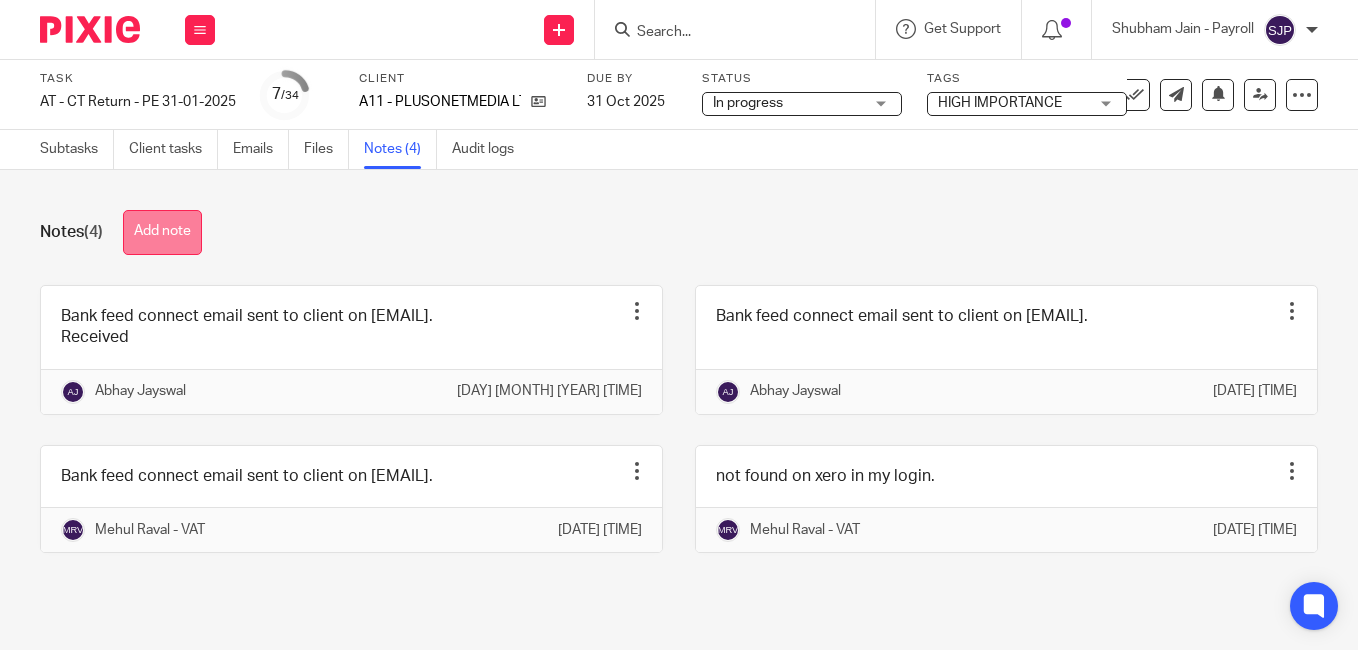 click on "Add note" at bounding box center [162, 232] 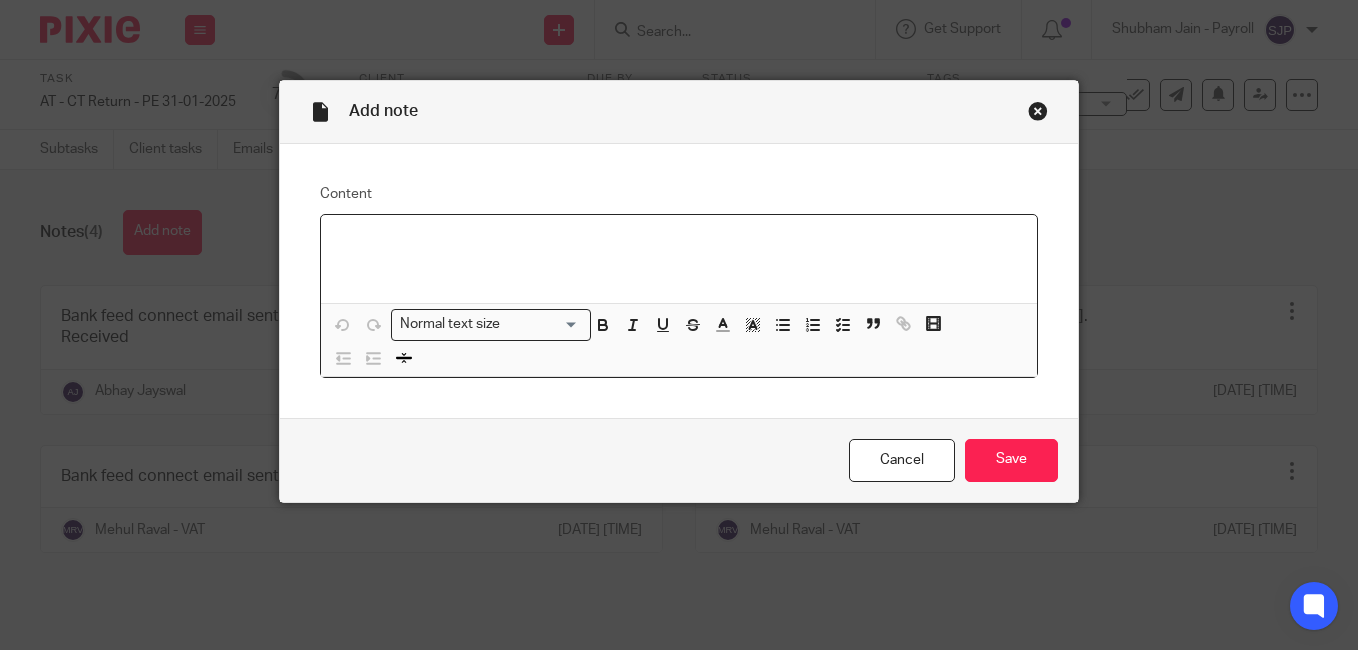 click at bounding box center [679, 241] 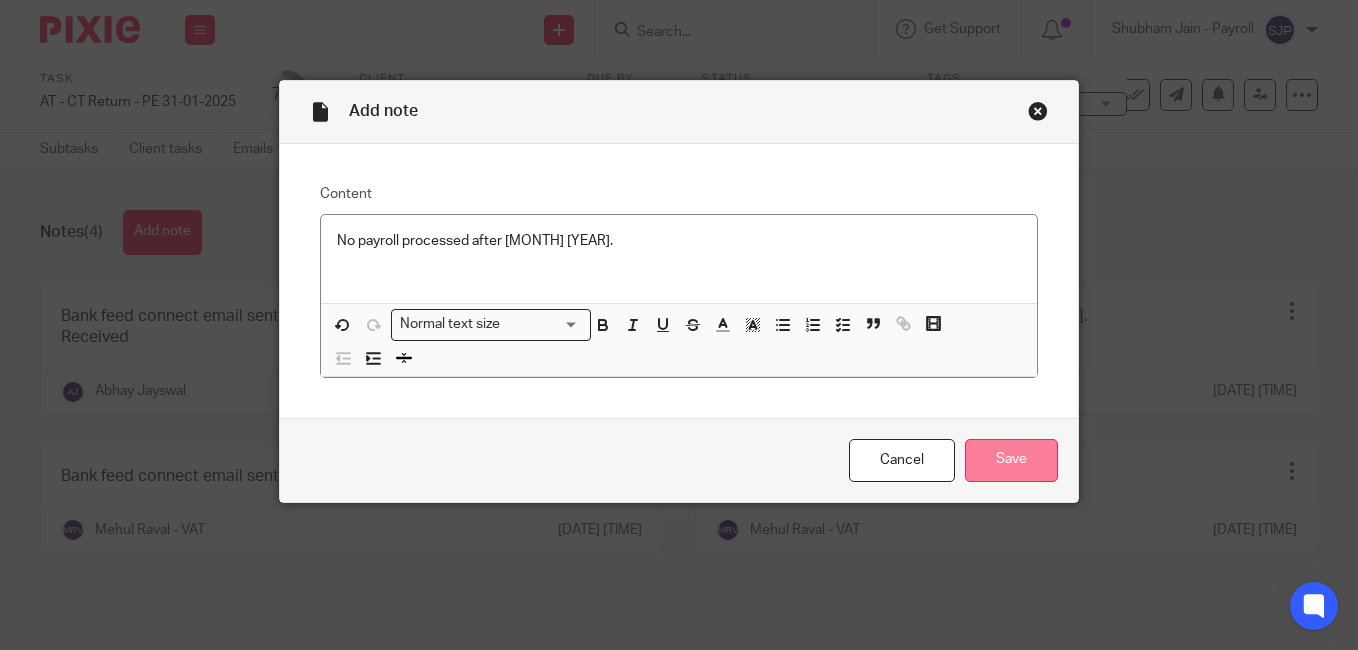 click on "Save" at bounding box center (1011, 460) 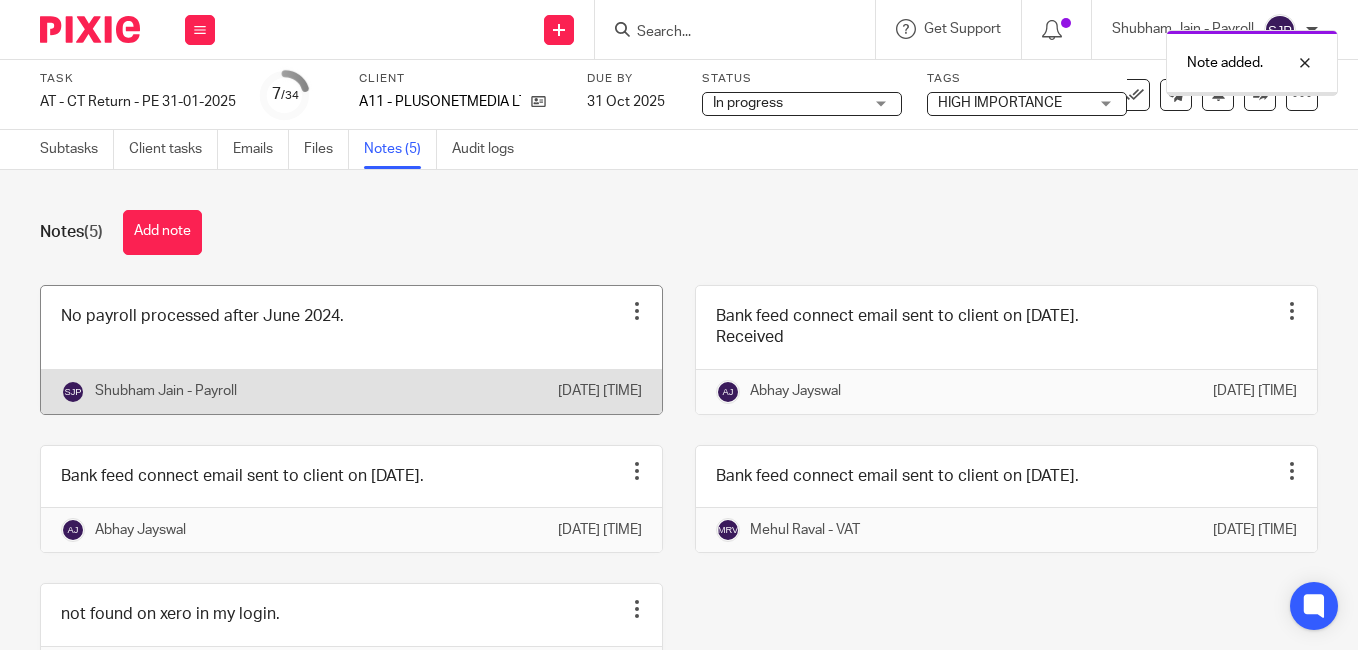 scroll, scrollTop: 0, scrollLeft: 0, axis: both 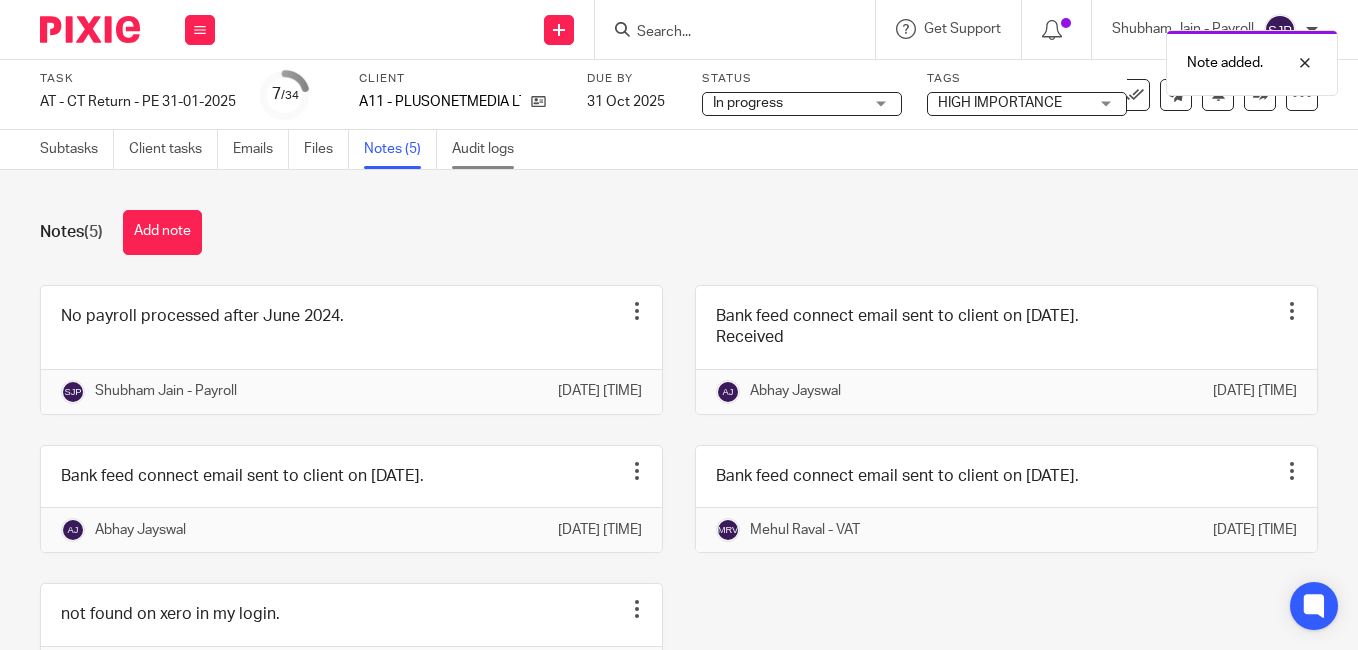 click on "Audit logs" at bounding box center [490, 149] 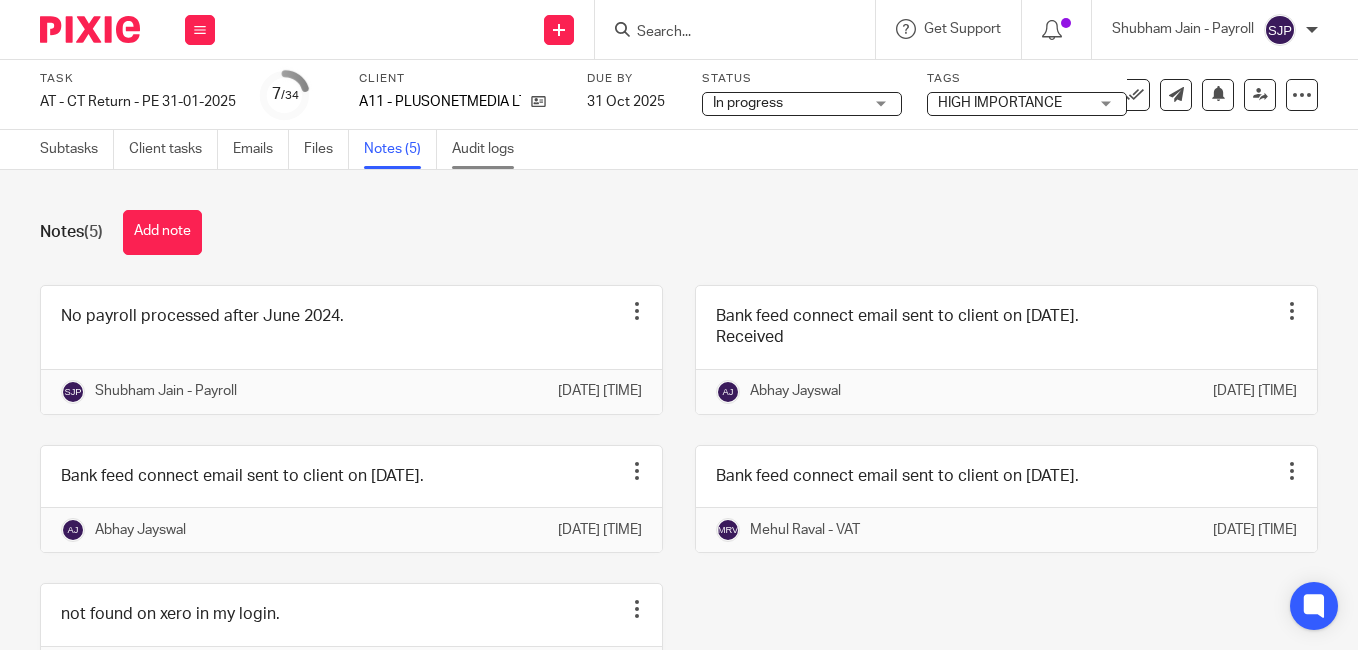click on "Audit logs" at bounding box center (490, 149) 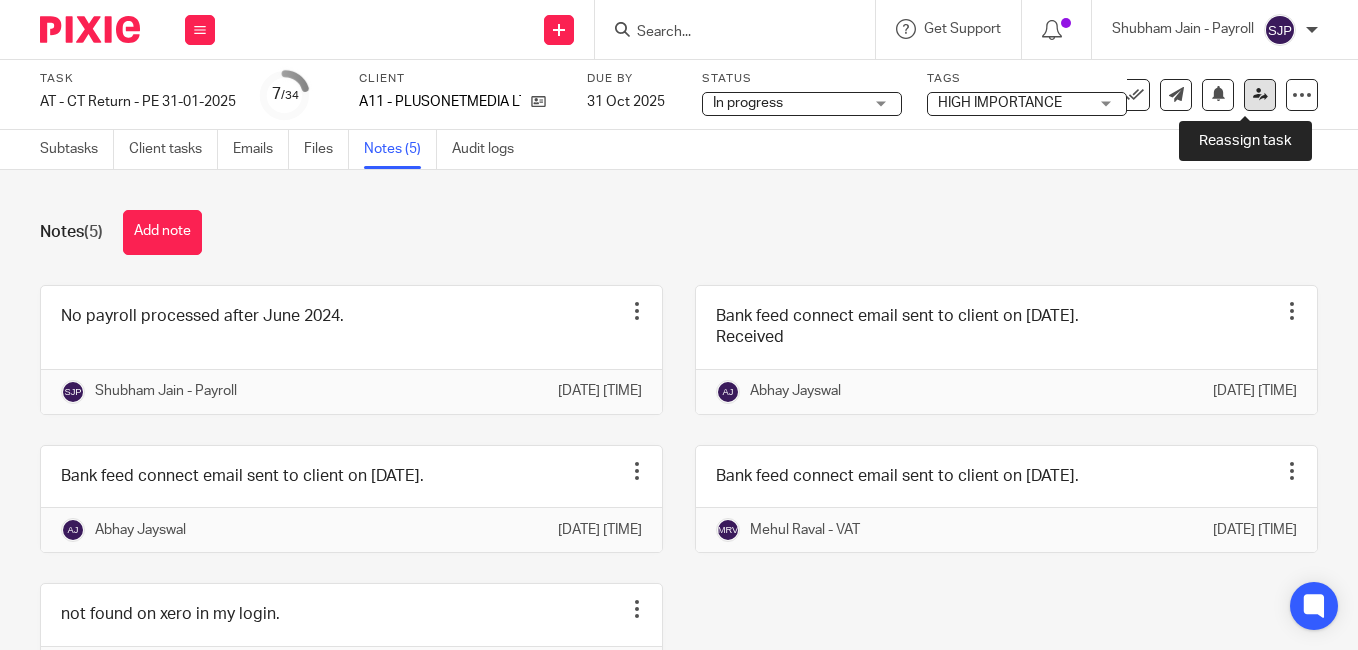 click at bounding box center (1260, 95) 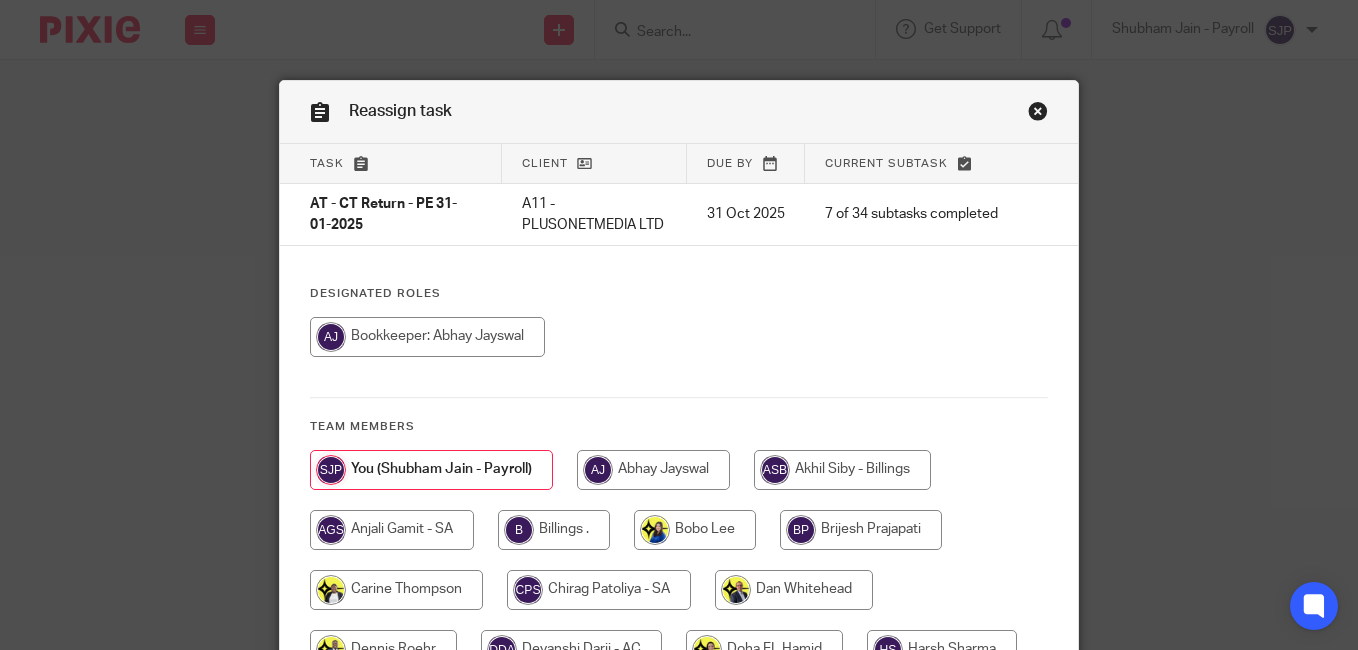 scroll, scrollTop: 0, scrollLeft: 0, axis: both 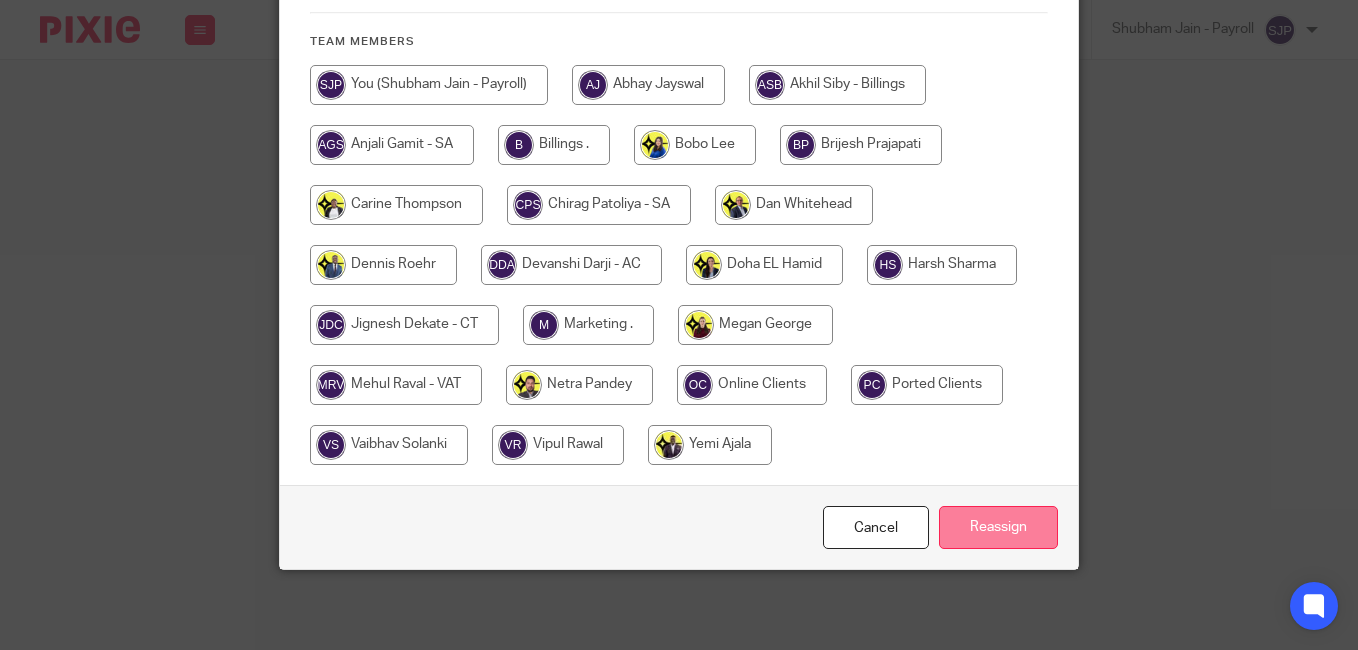 click on "Reassign" at bounding box center [998, 527] 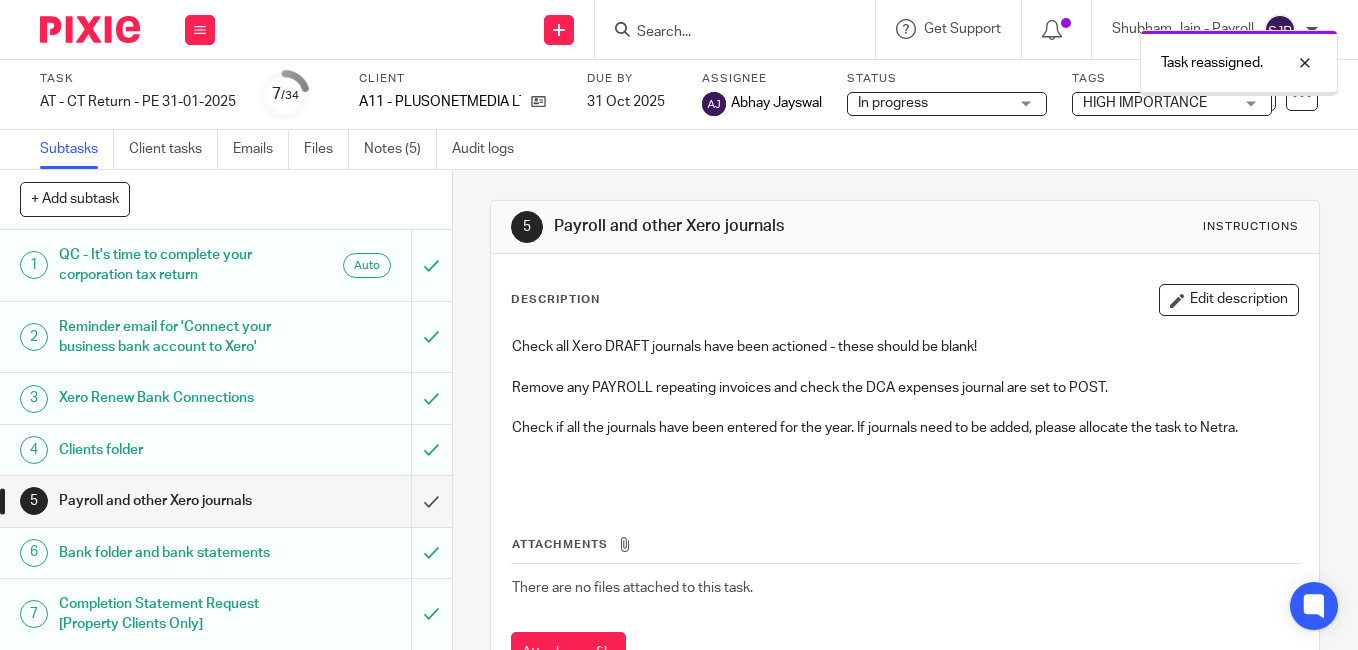 scroll, scrollTop: 0, scrollLeft: 0, axis: both 